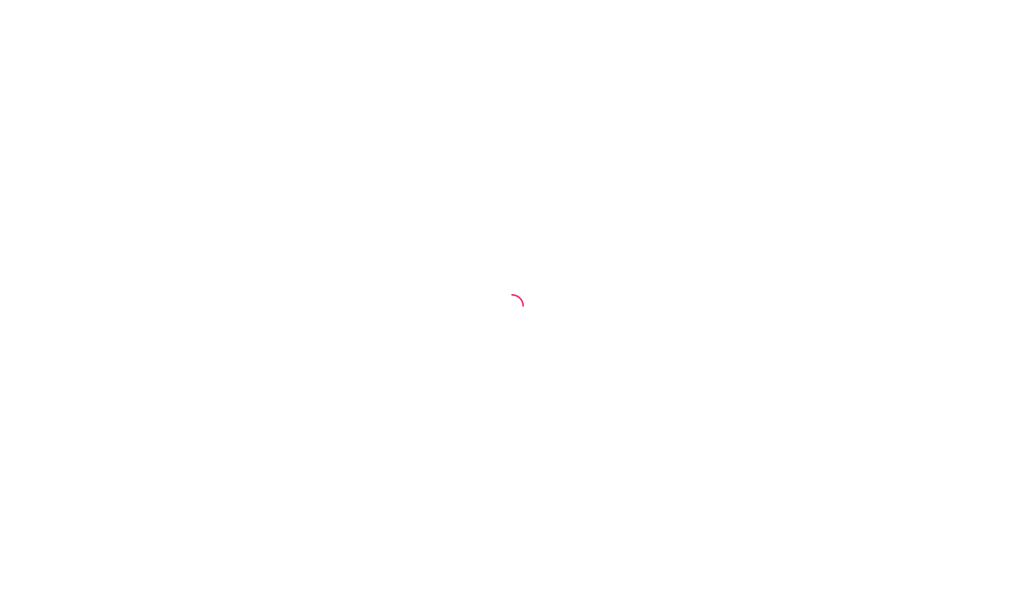 scroll, scrollTop: 0, scrollLeft: 0, axis: both 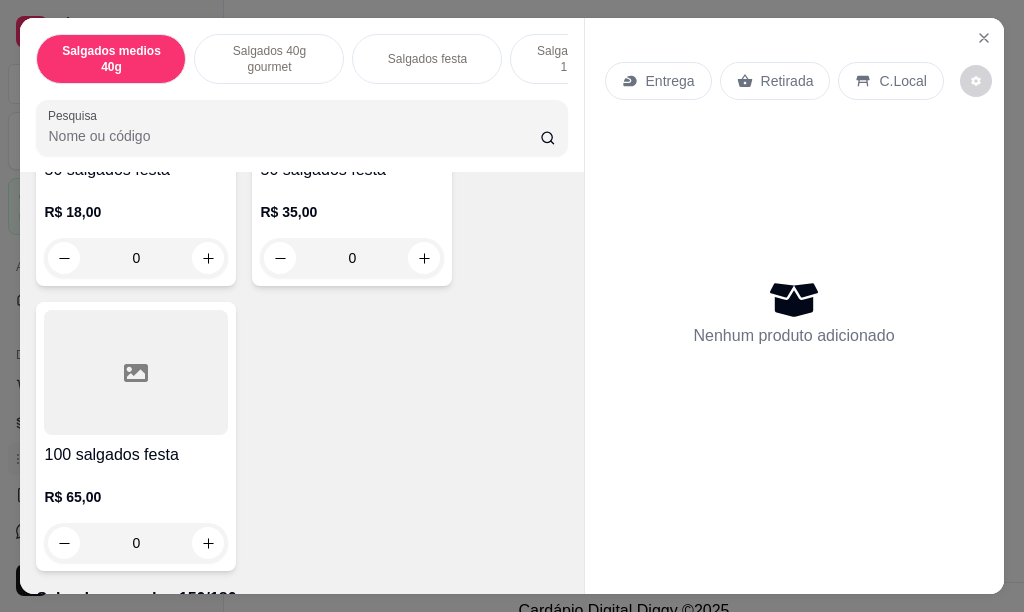 click on "0" at bounding box center [136, 543] 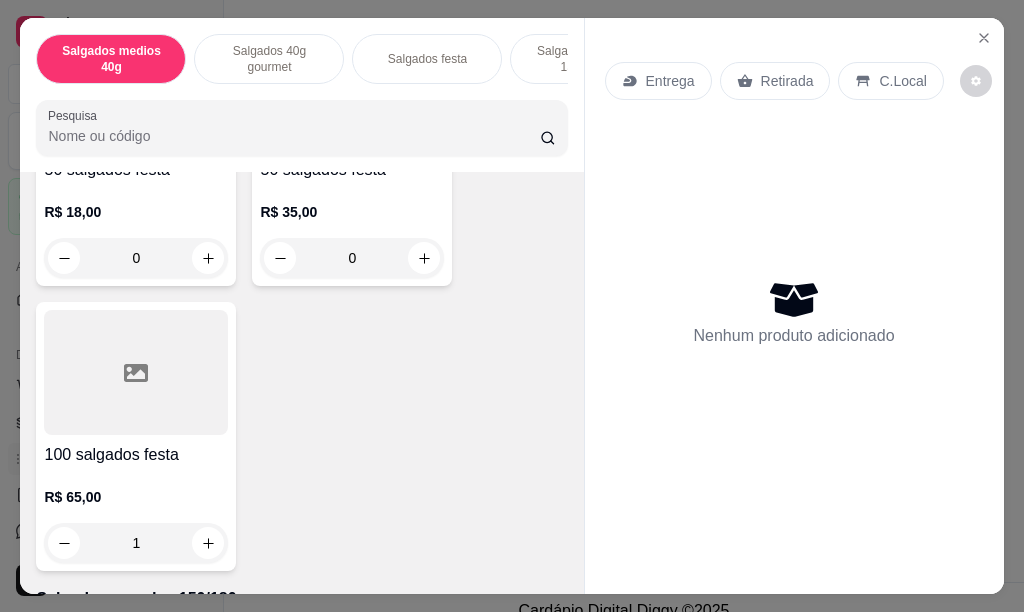 type on "1" 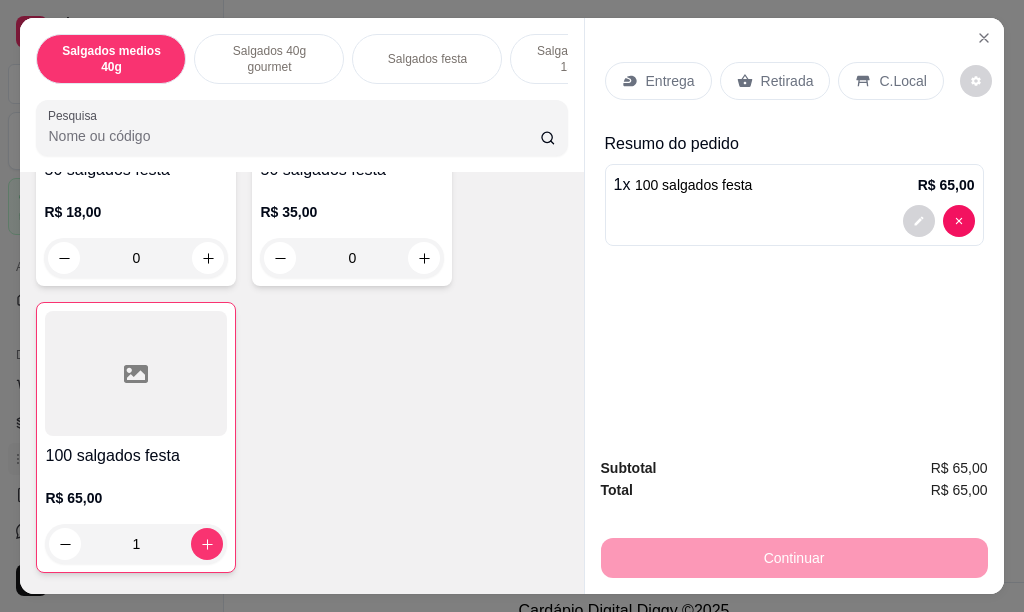 click on "Entrega" at bounding box center (670, 81) 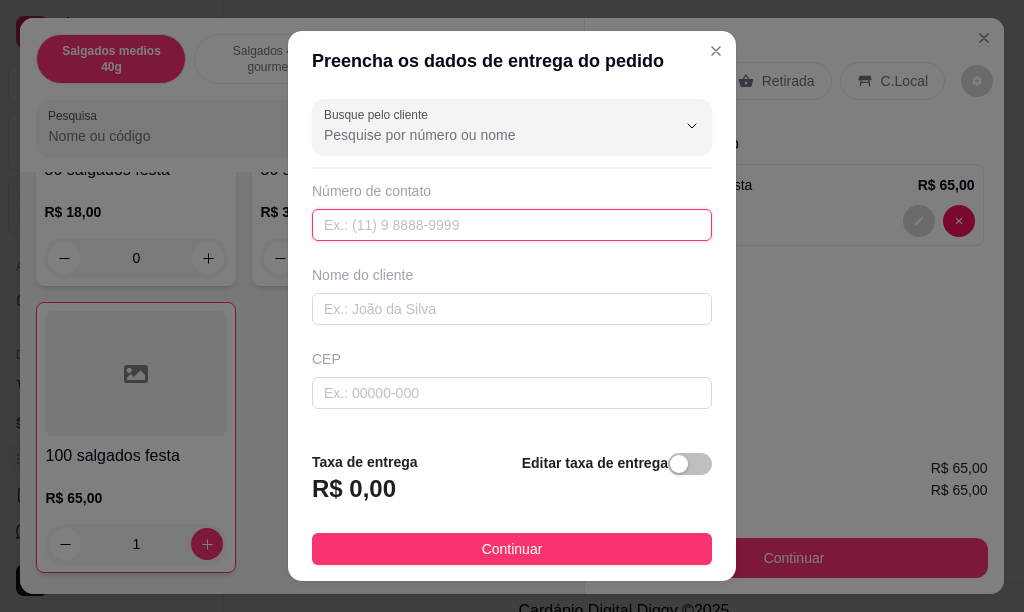 click at bounding box center (512, 225) 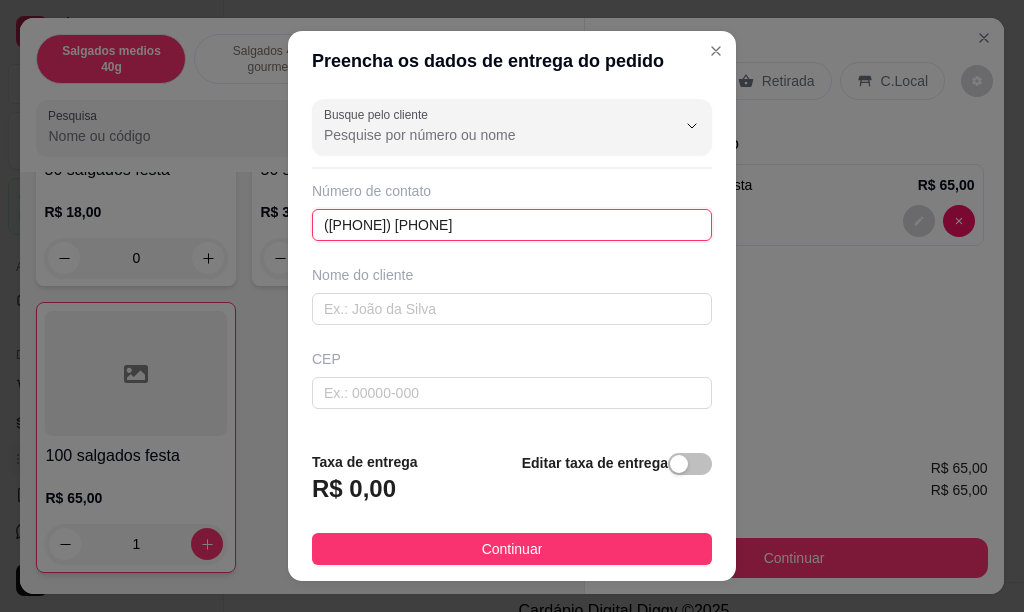 type on "([PHONE]) [PHONE]" 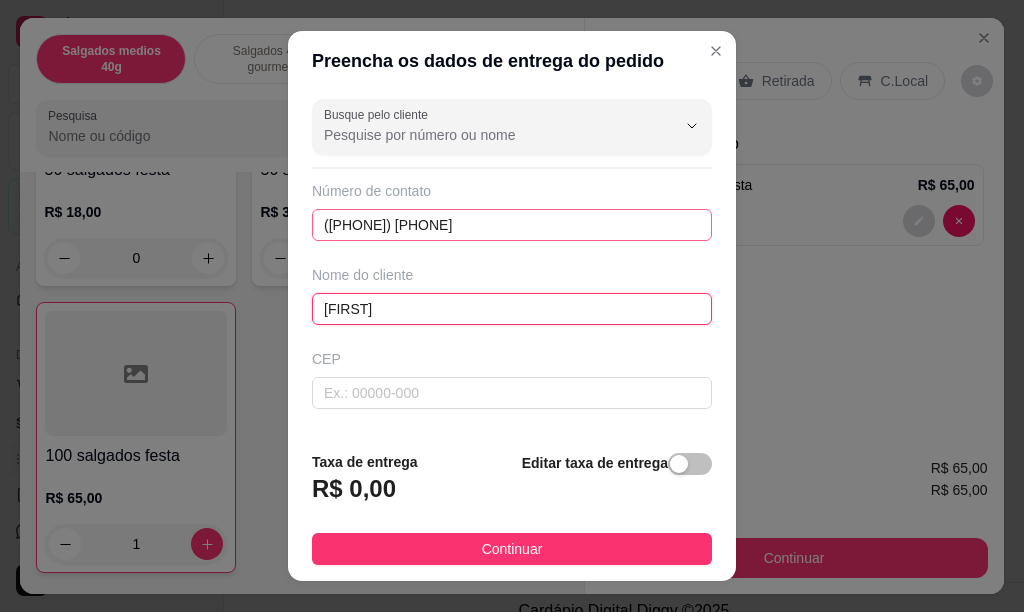 type on "[FIRST]" 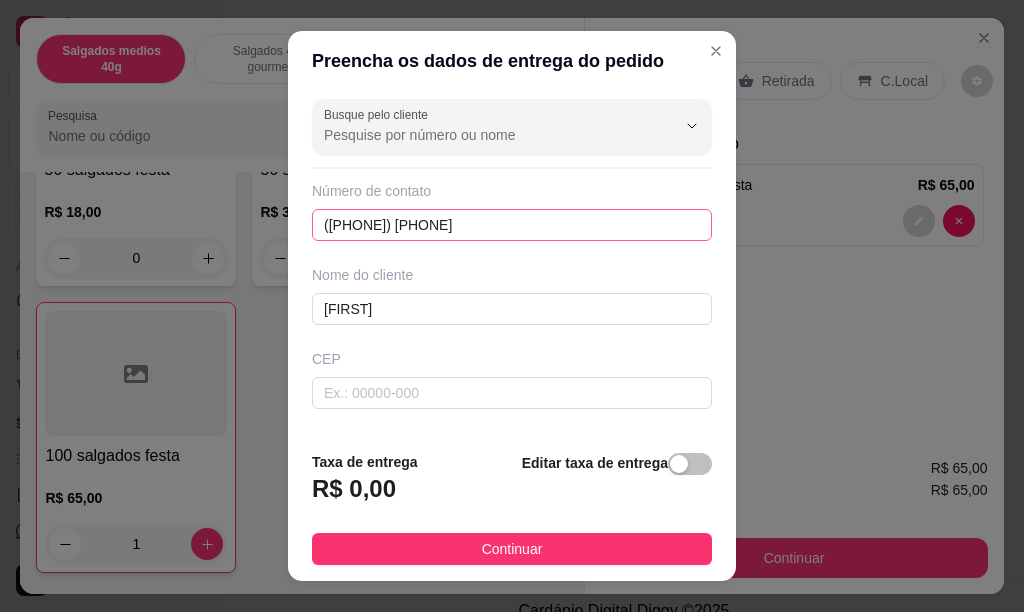 scroll, scrollTop: 214, scrollLeft: 0, axis: vertical 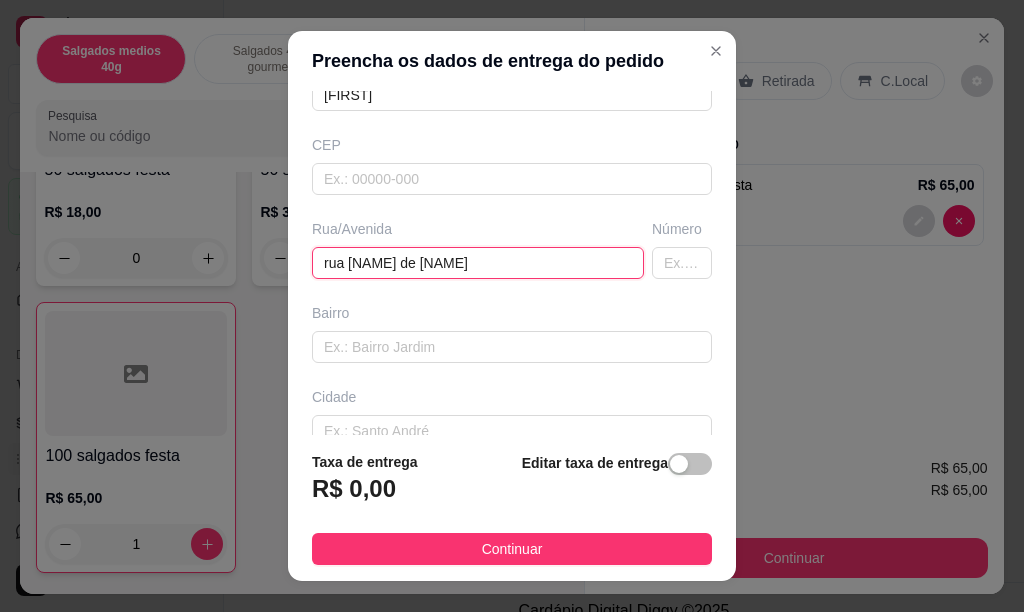 type on "rua [NAME] de [NAME]" 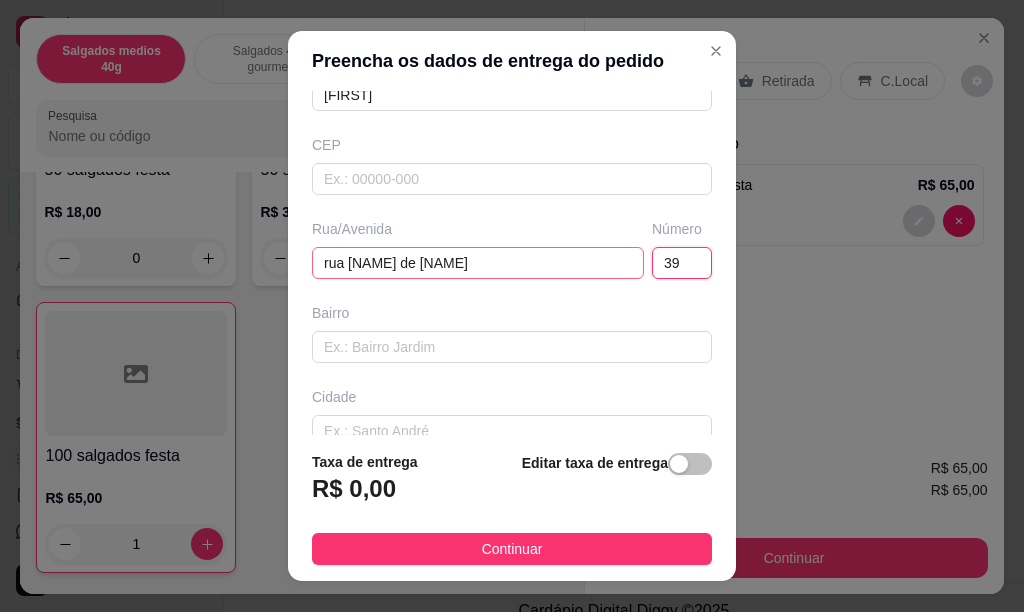 type on "39" 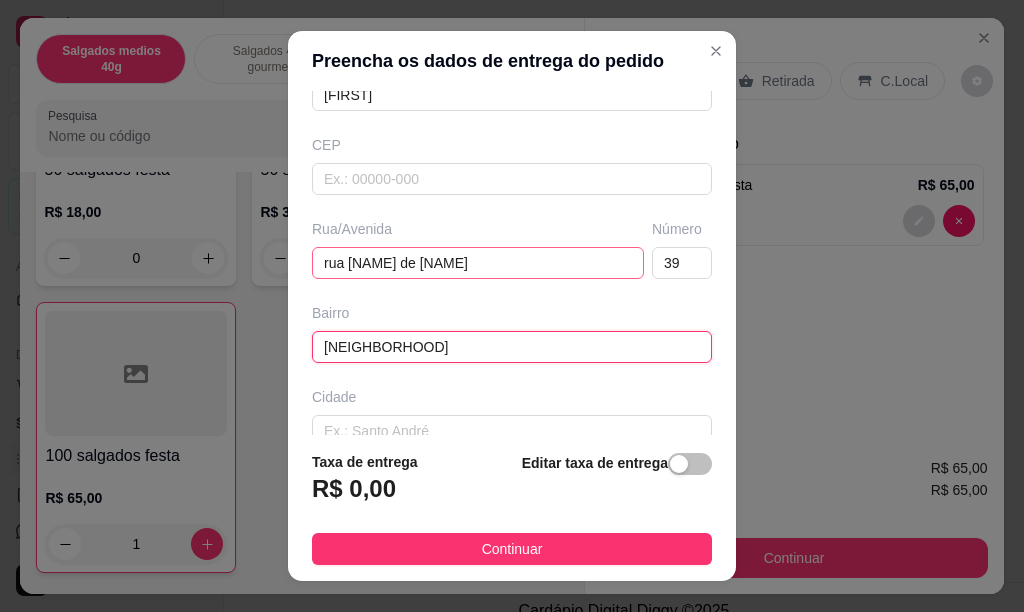 type on "[NEIGHBORHOOD]" 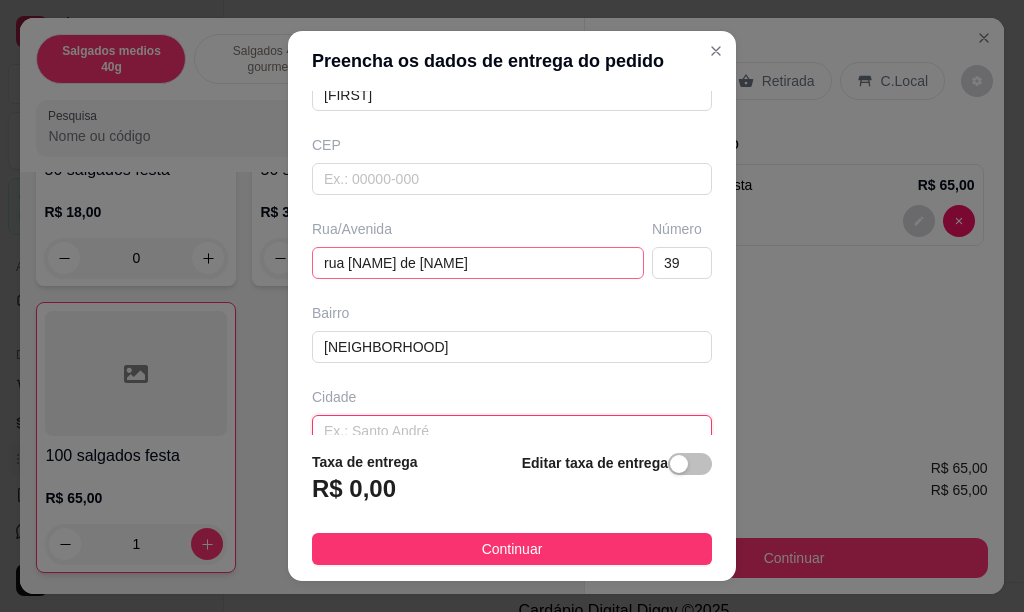 scroll, scrollTop: 225, scrollLeft: 0, axis: vertical 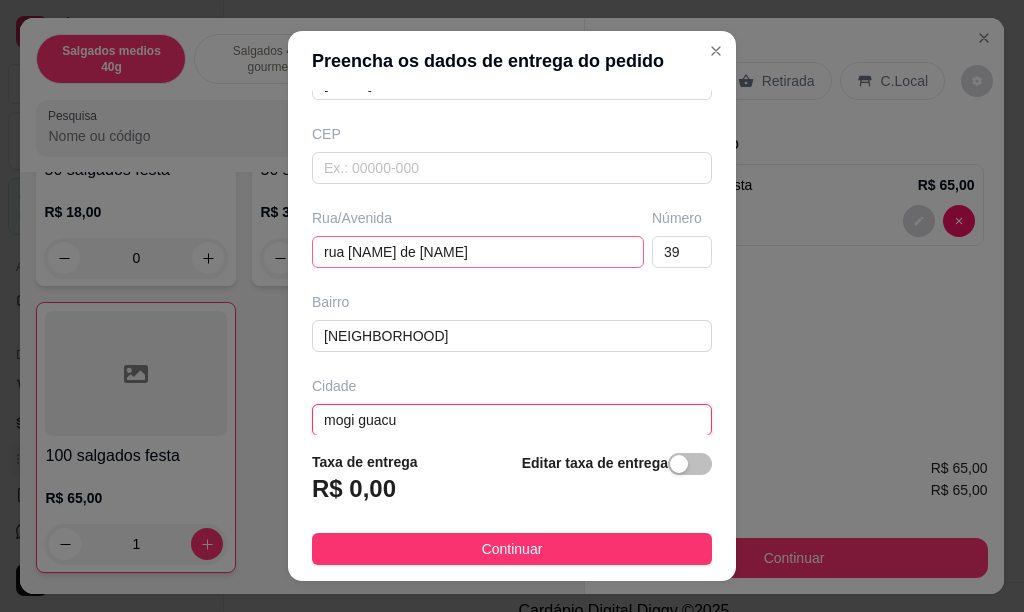 type on "mogi guacu" 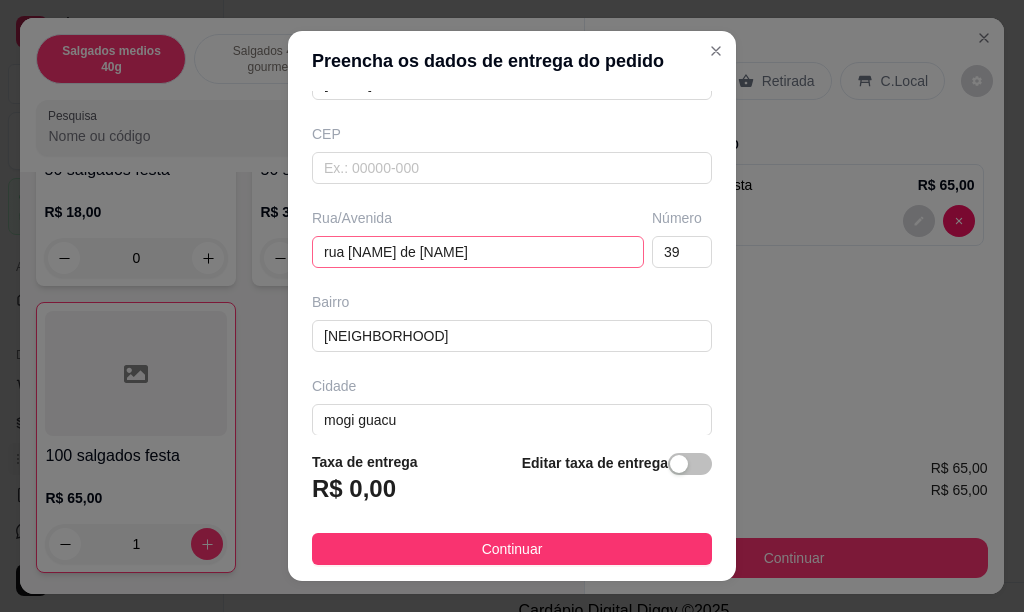 scroll, scrollTop: 329, scrollLeft: 0, axis: vertical 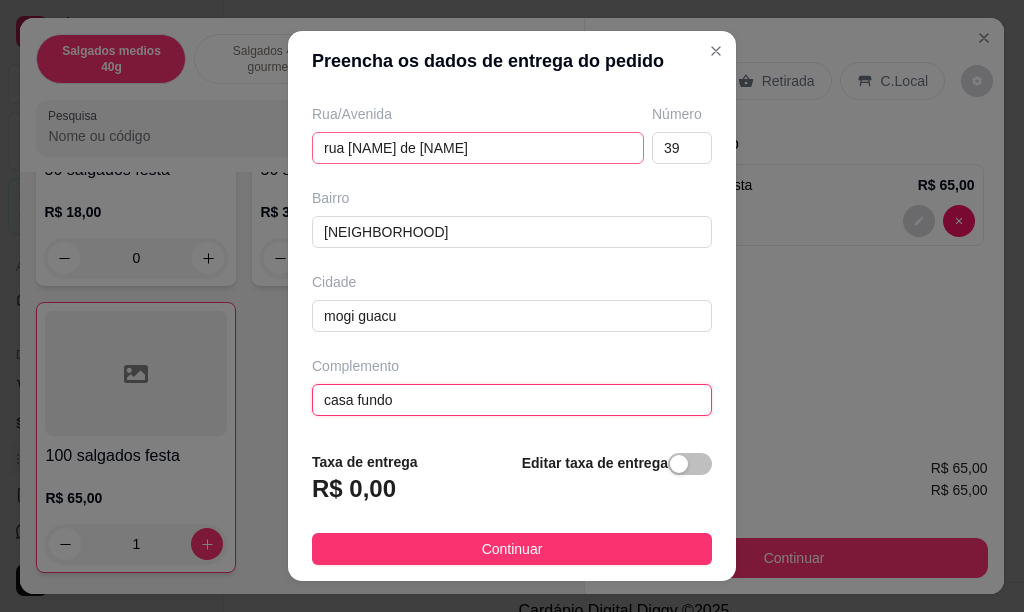 type on "casa fundo" 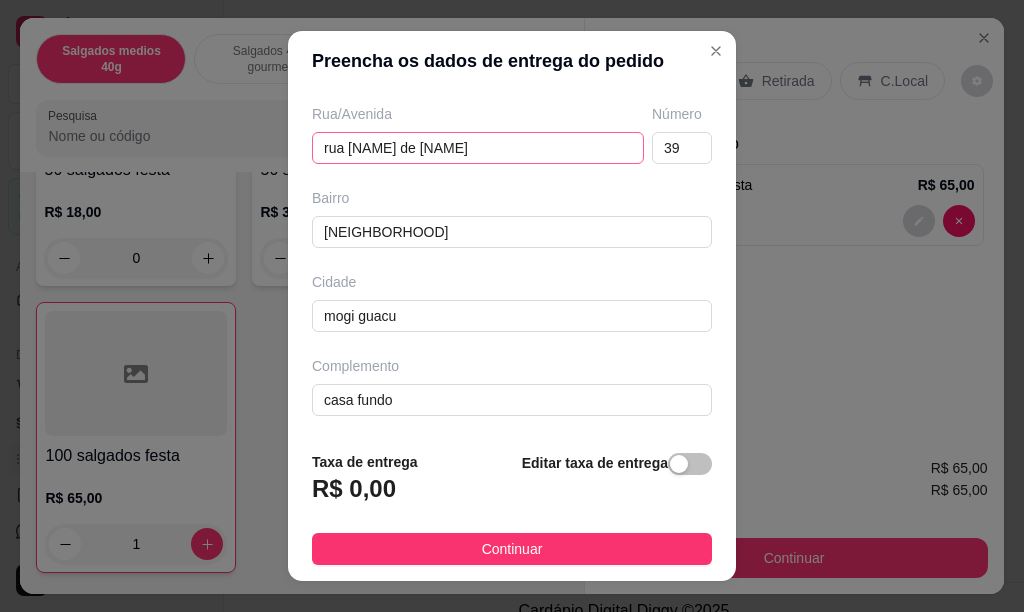 type 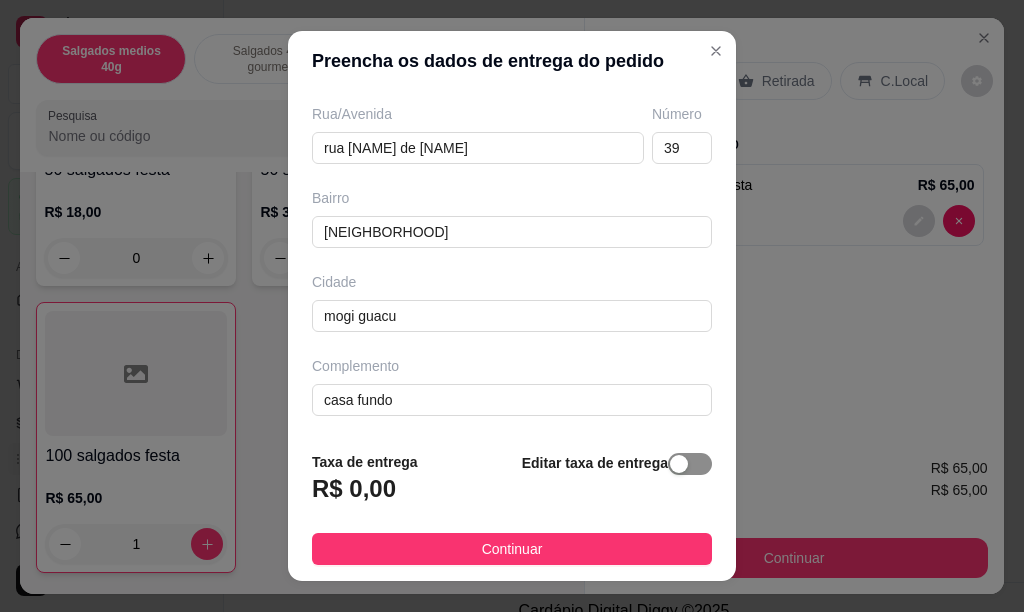click at bounding box center (690, 464) 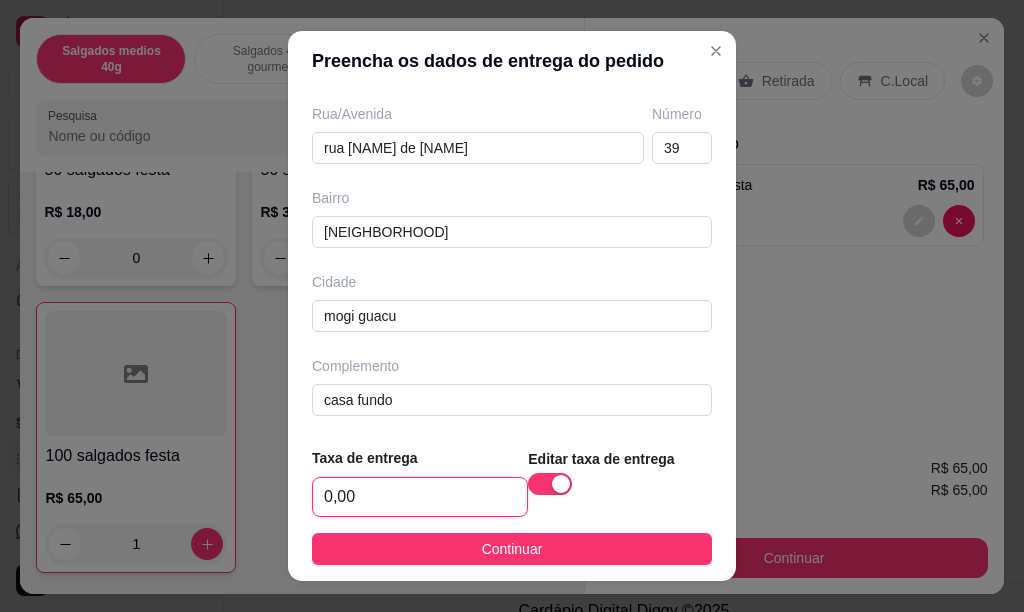 click on "0,00" at bounding box center (420, 497) 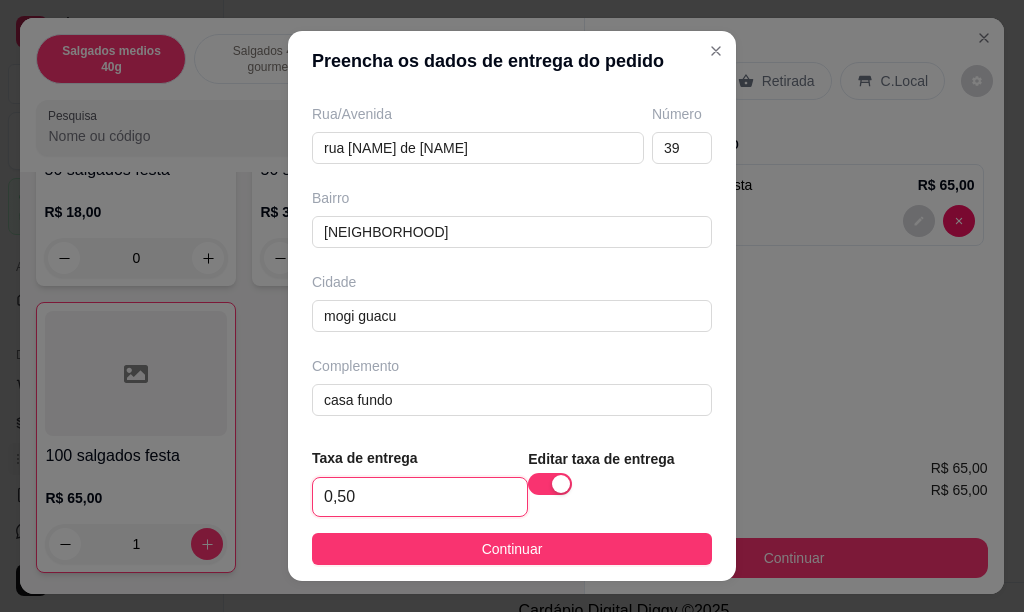 type on "5,00" 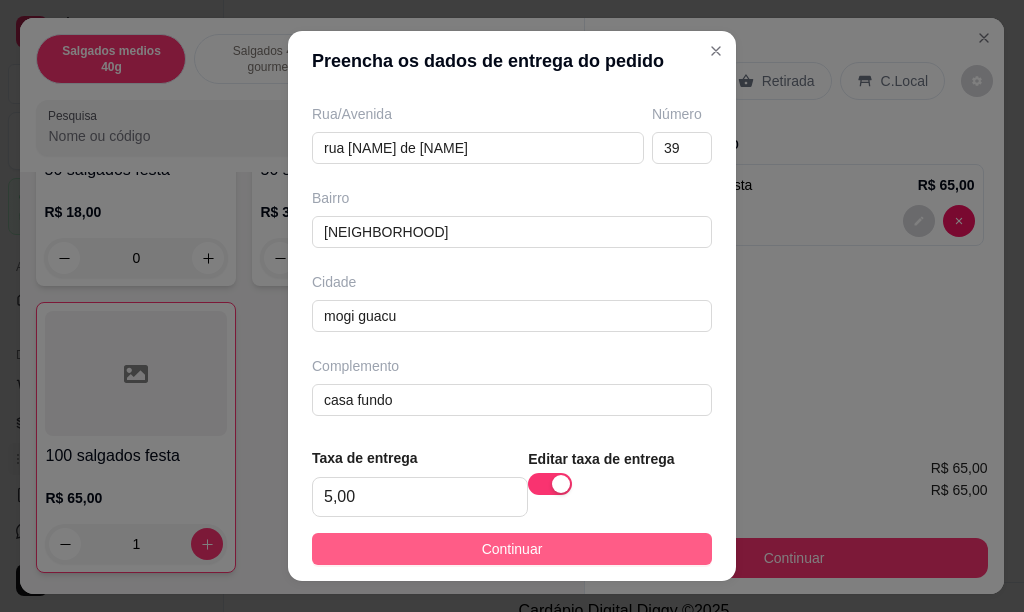 click on "Continuar" at bounding box center (512, 549) 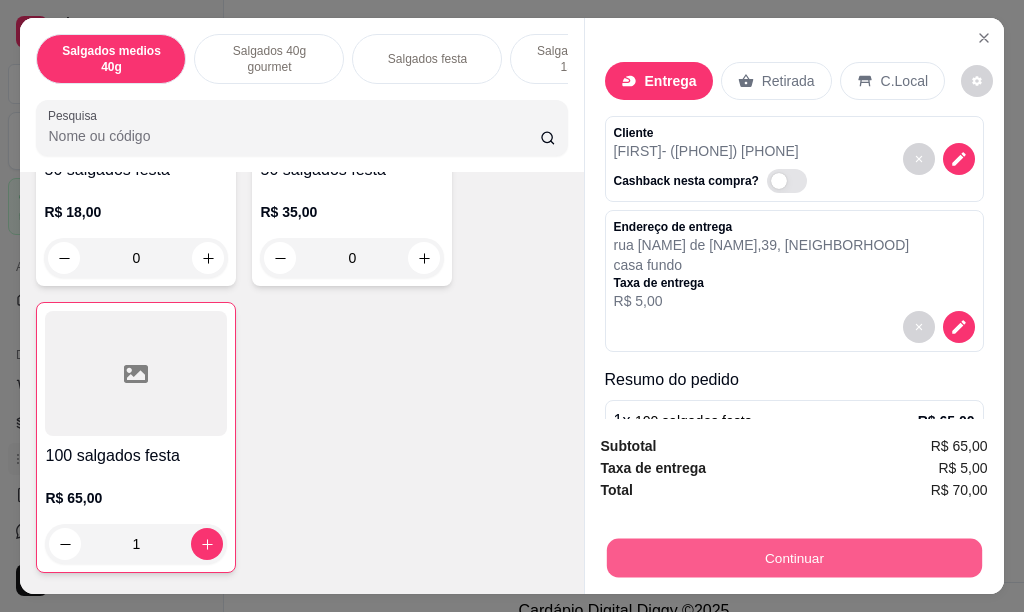 click on "Continuar" at bounding box center [793, 557] 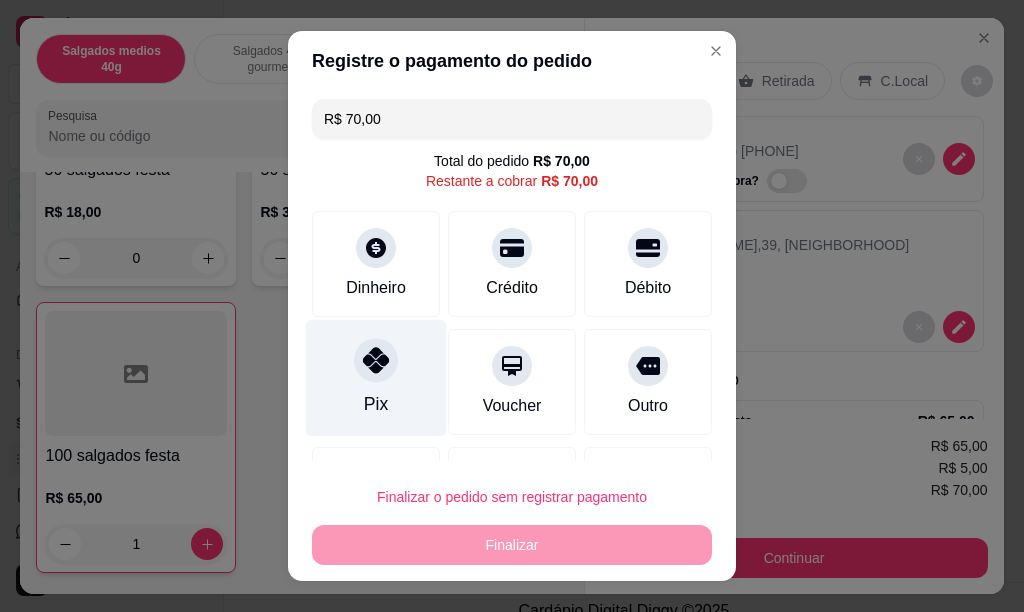 click on "Pix" at bounding box center [376, 377] 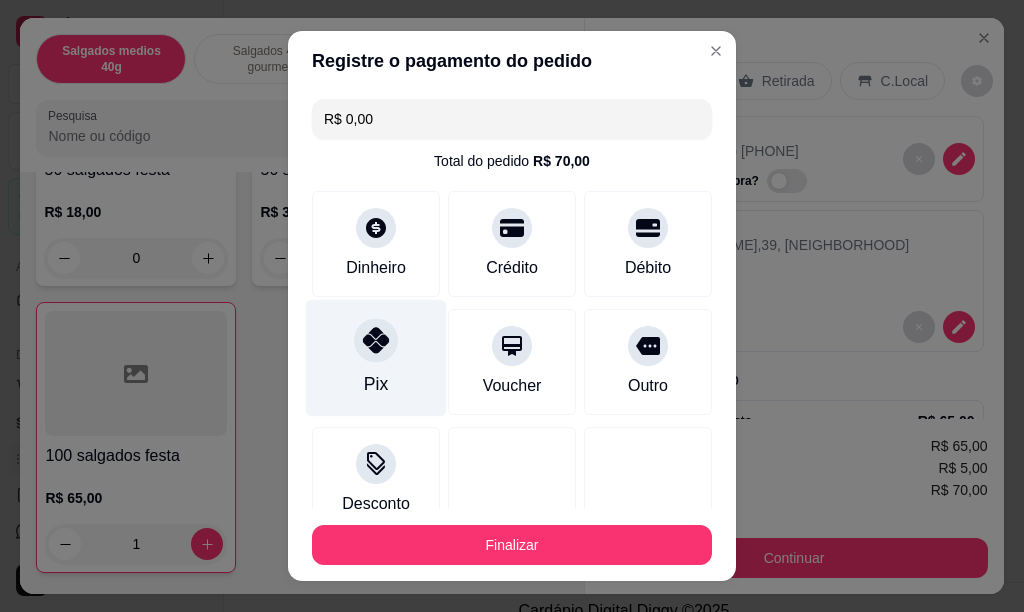 type on "R$ 0,00" 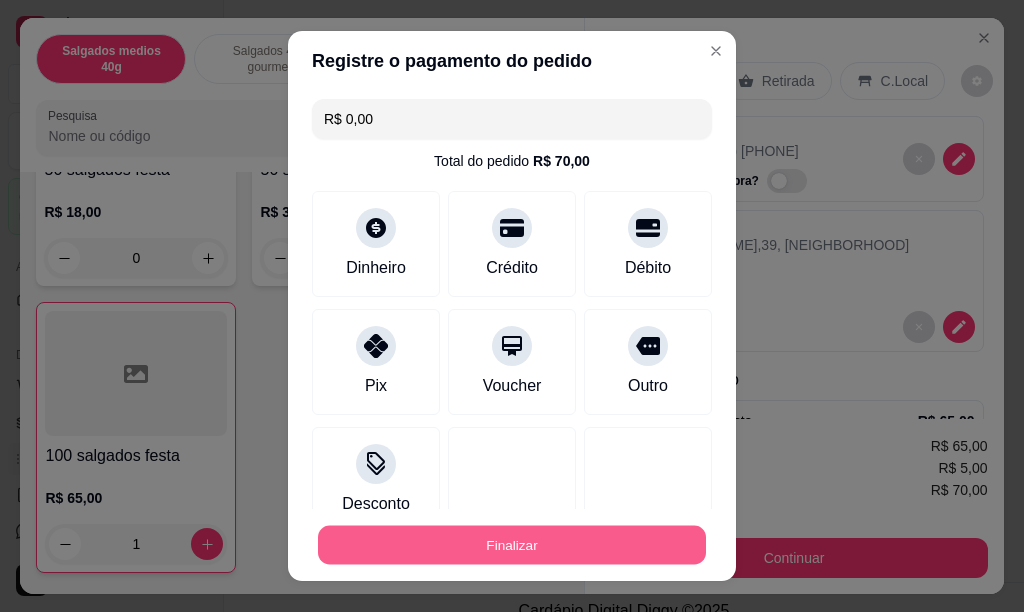 click on "Finalizar" at bounding box center [512, 545] 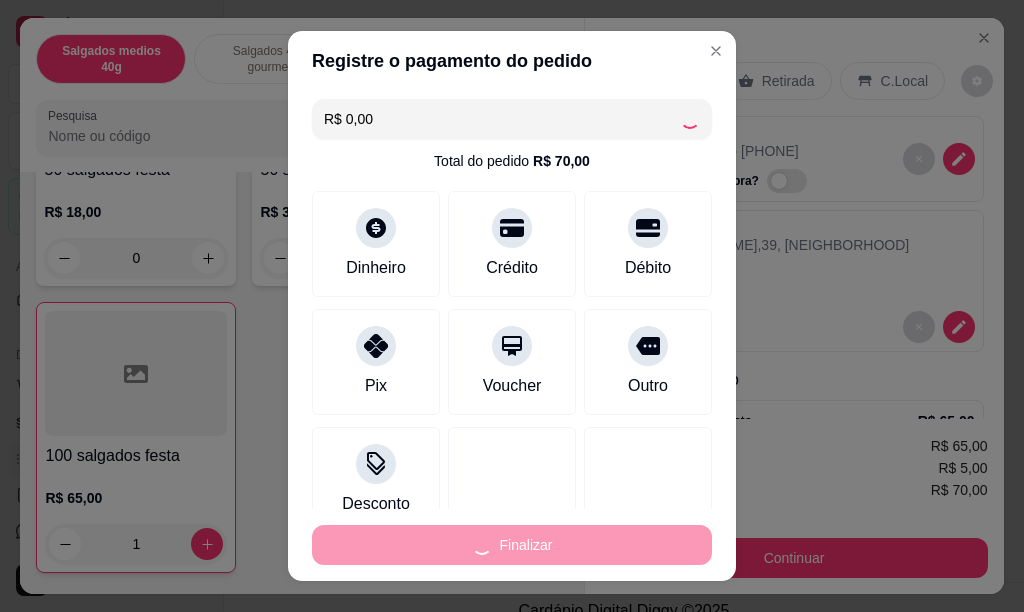 type on "0" 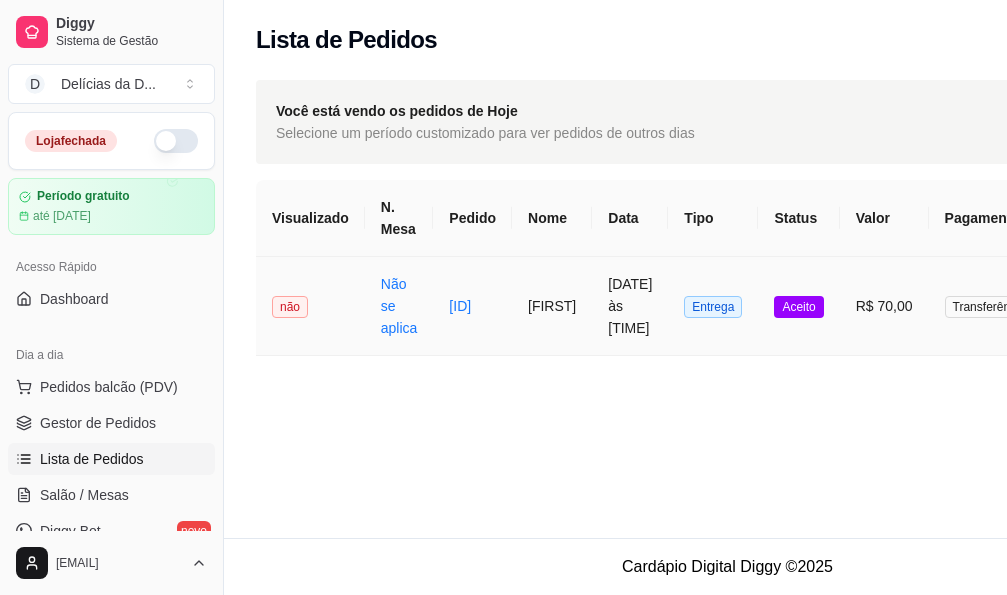 click on "Entrega" at bounding box center (713, 307) 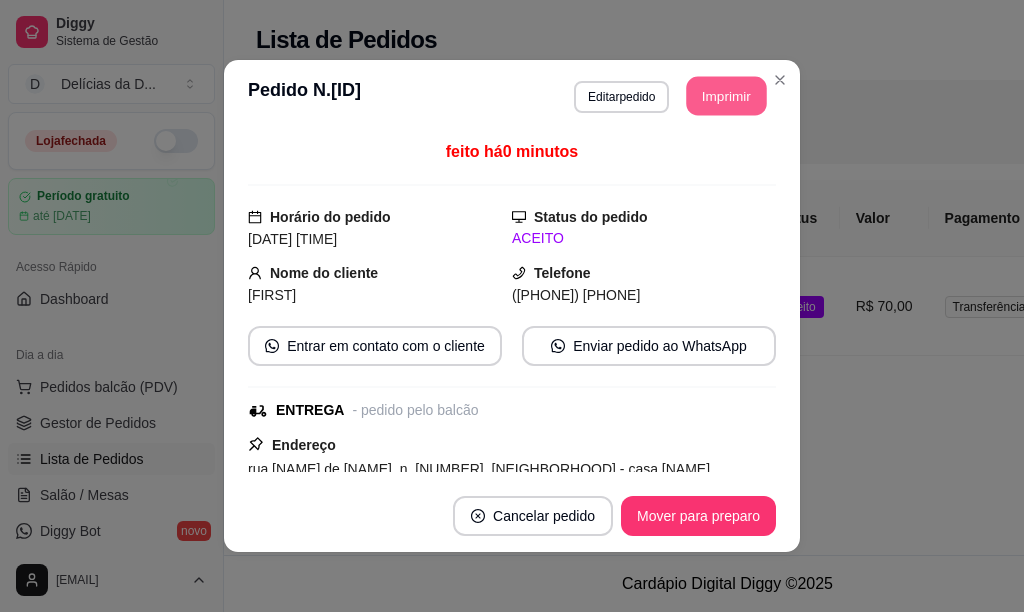 click on "Imprimir" at bounding box center (727, 96) 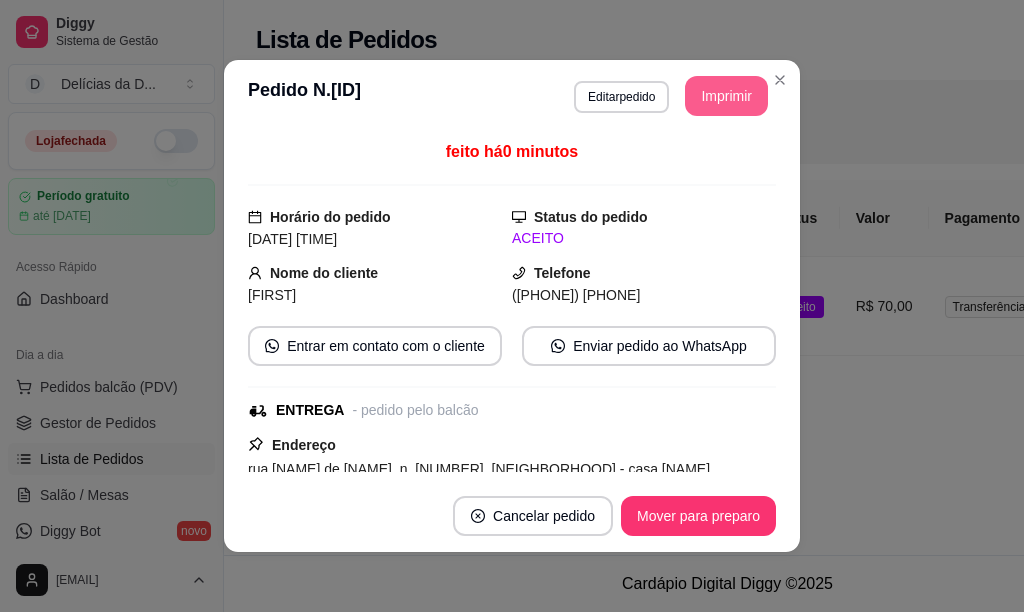 scroll, scrollTop: 0, scrollLeft: 0, axis: both 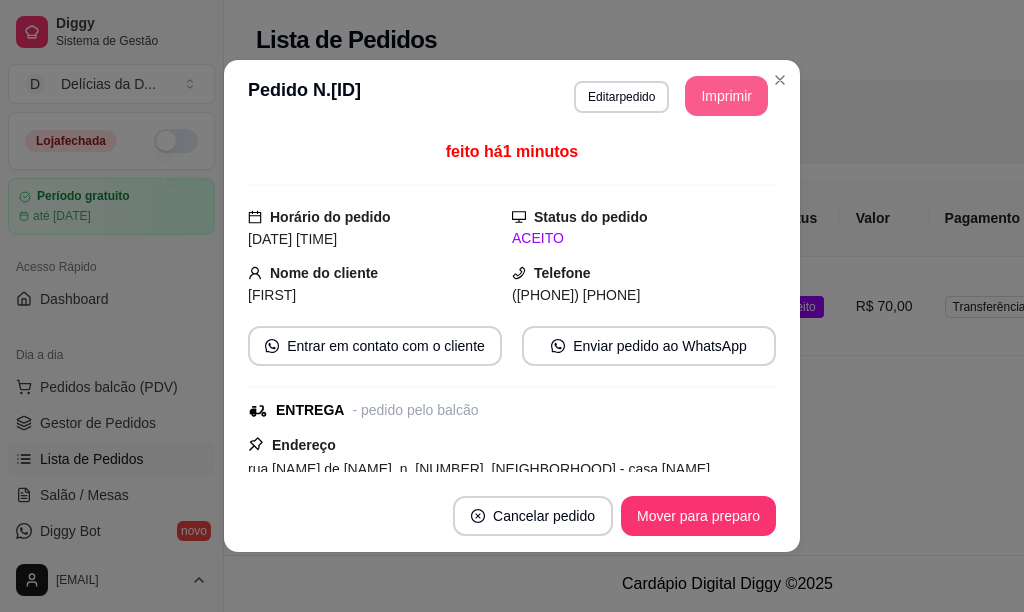 click on "Imprimir" at bounding box center (726, 96) 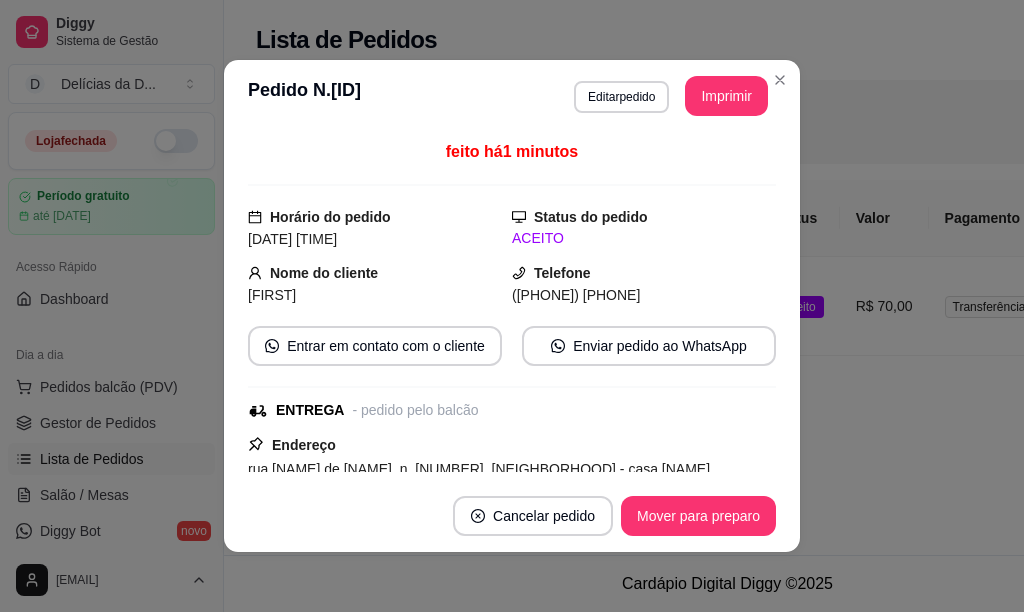 scroll, scrollTop: 0, scrollLeft: 0, axis: both 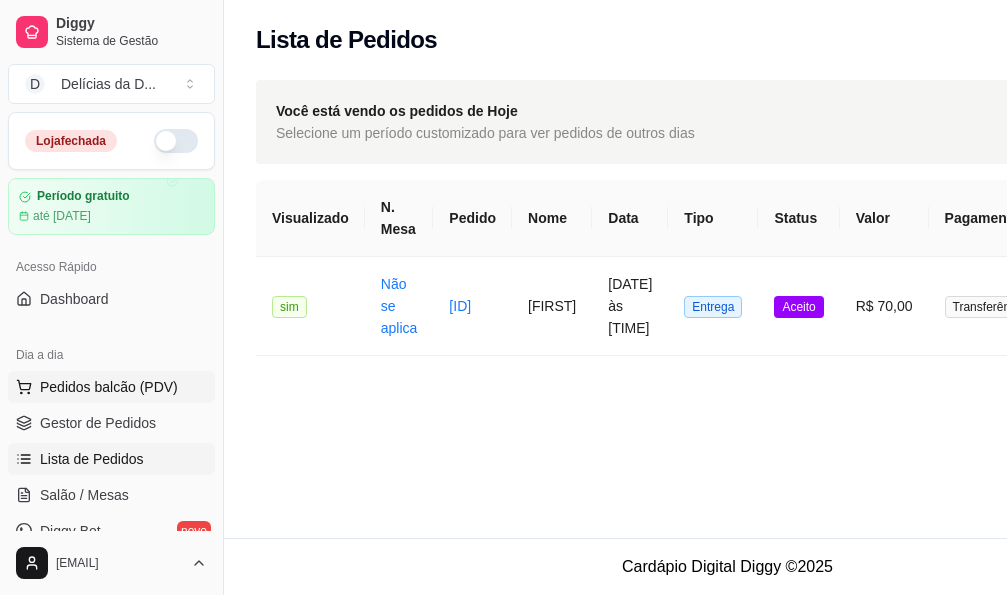 click on "Pedidos balcão (PDV)" at bounding box center [109, 387] 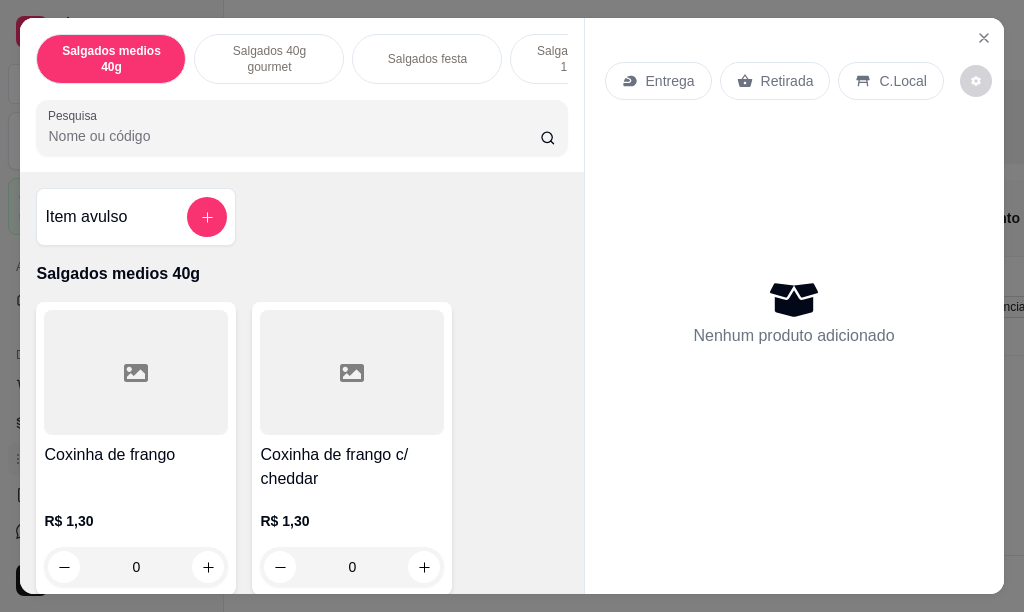 scroll, scrollTop: 600, scrollLeft: 0, axis: vertical 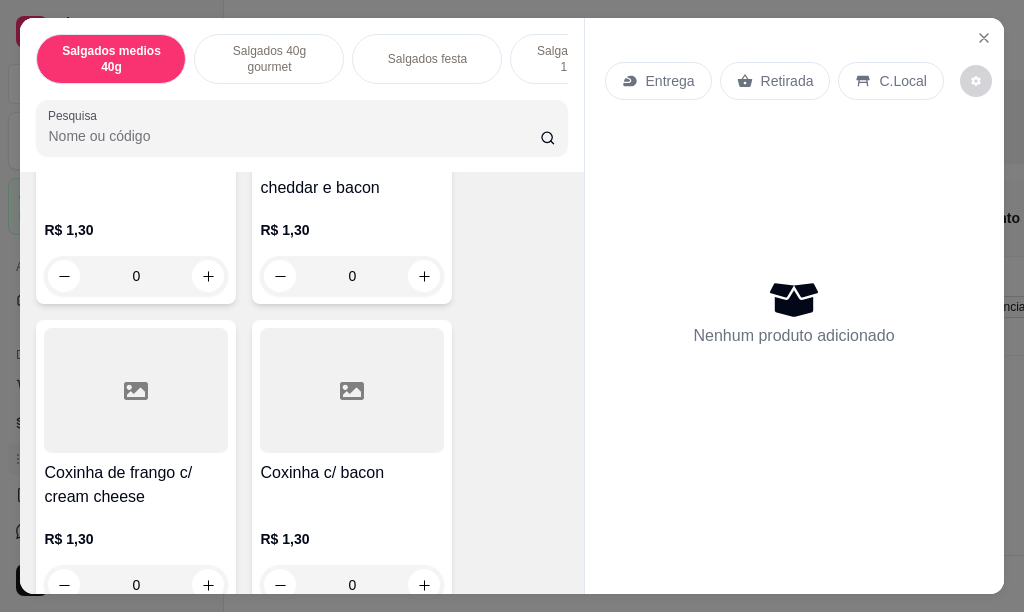 click on "0" at bounding box center (136, 276) 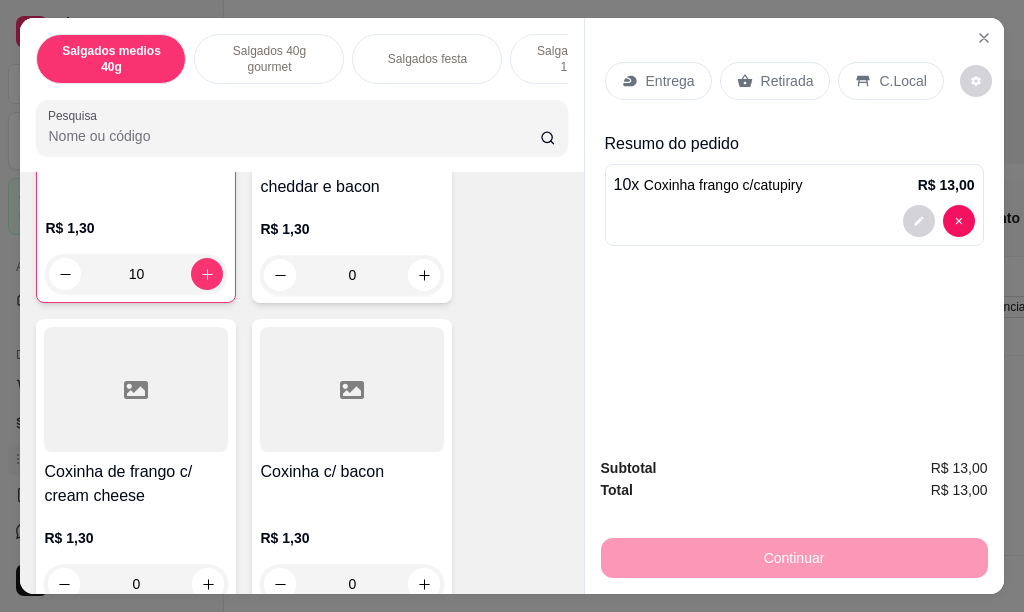 scroll, scrollTop: 1301, scrollLeft: 0, axis: vertical 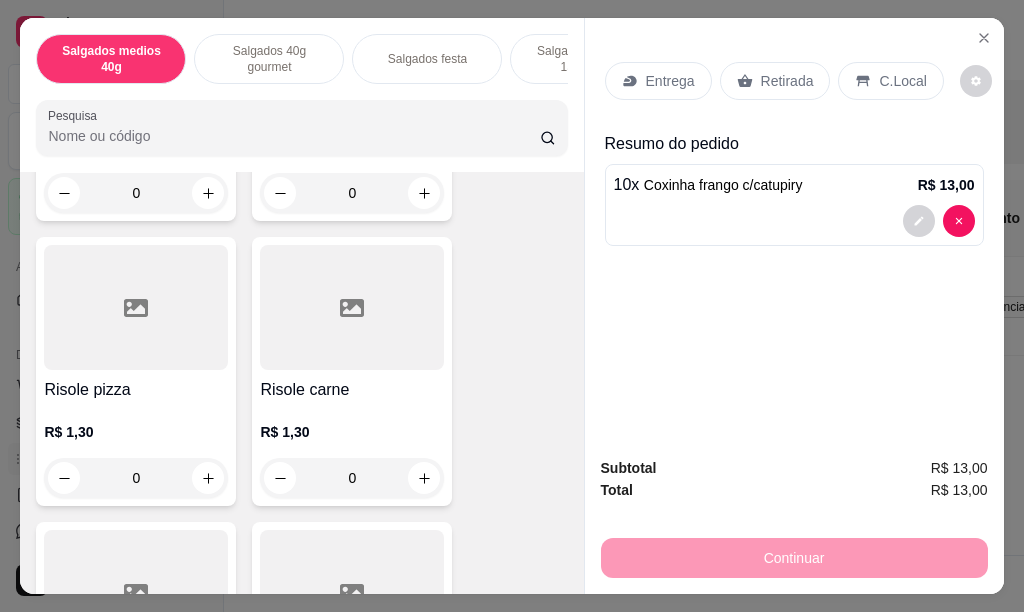 type on "10" 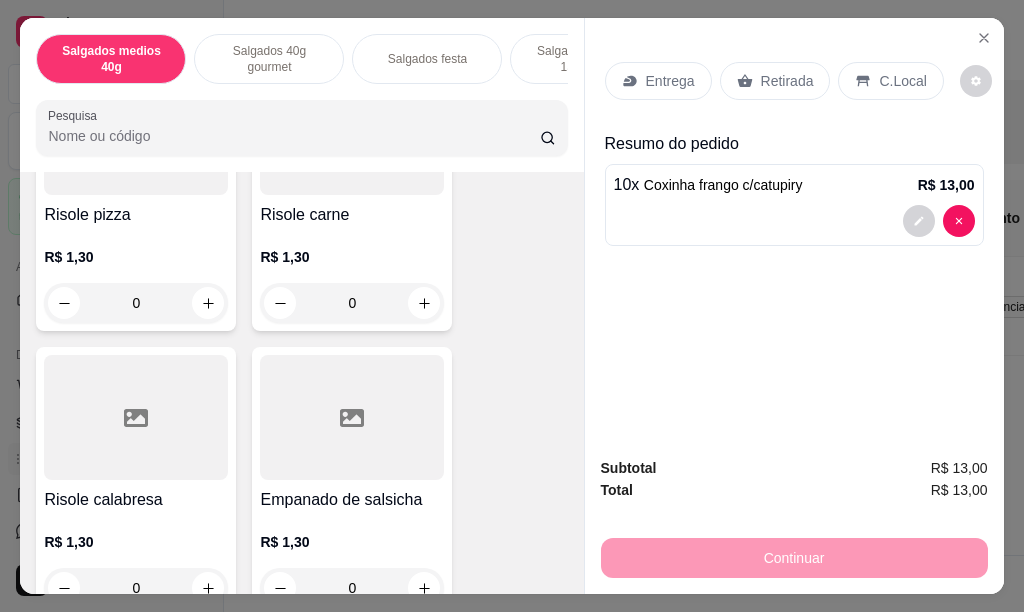 scroll, scrollTop: 1701, scrollLeft: 0, axis: vertical 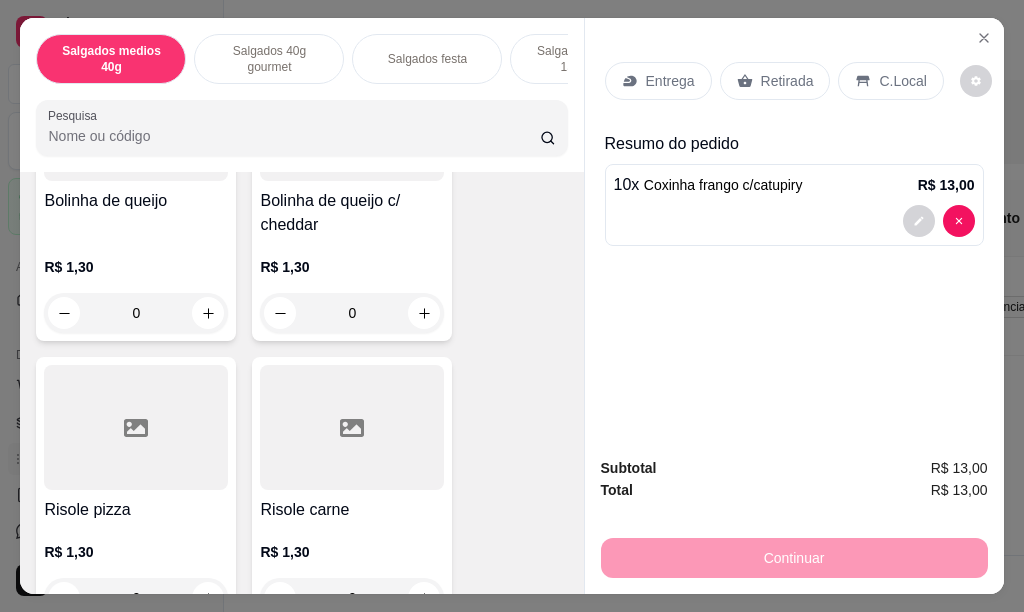 click on "0" at bounding box center (136, 313) 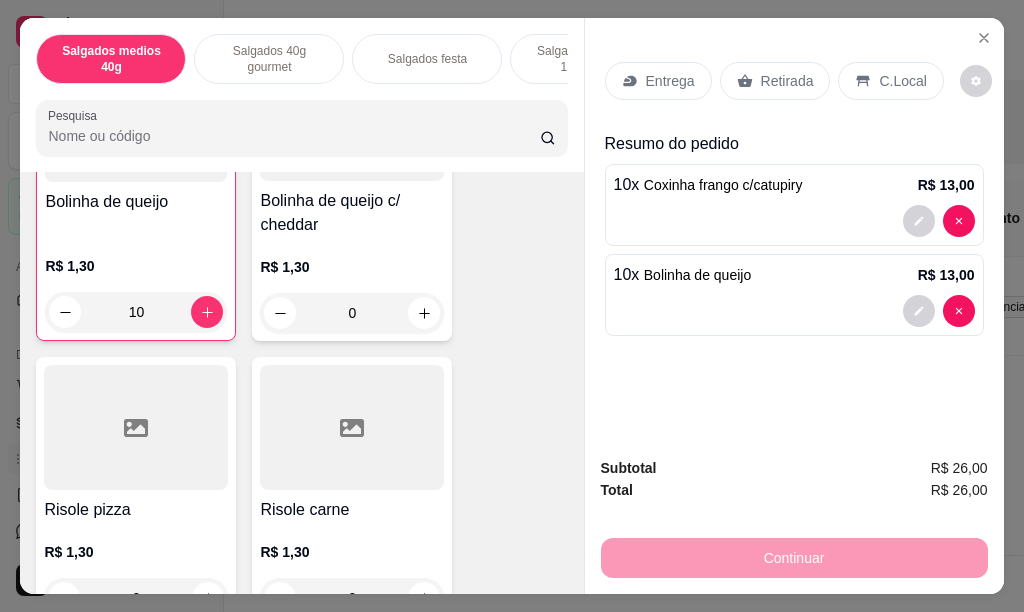 scroll, scrollTop: 1182, scrollLeft: 0, axis: vertical 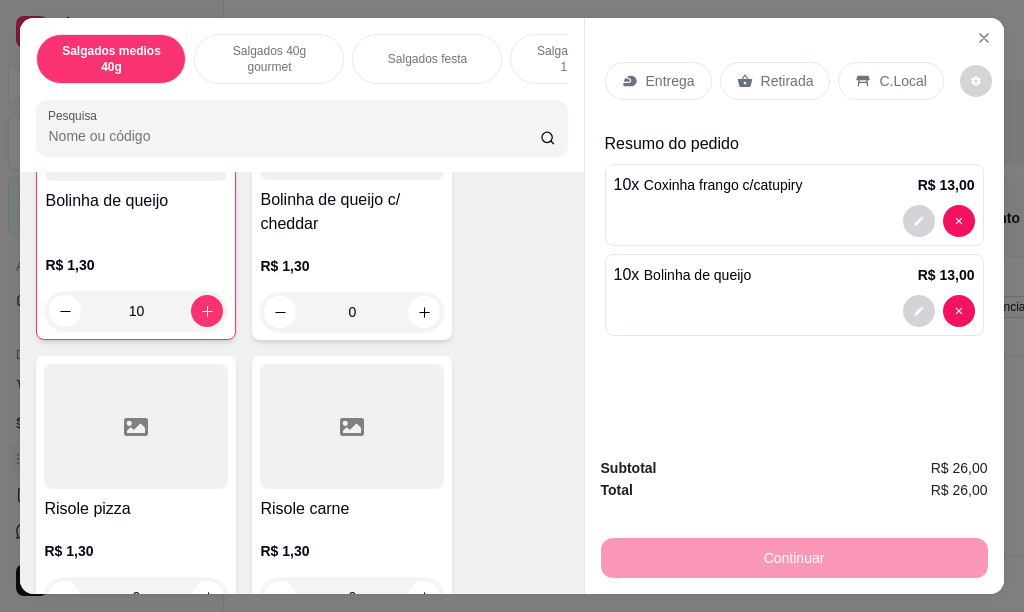 type on "10" 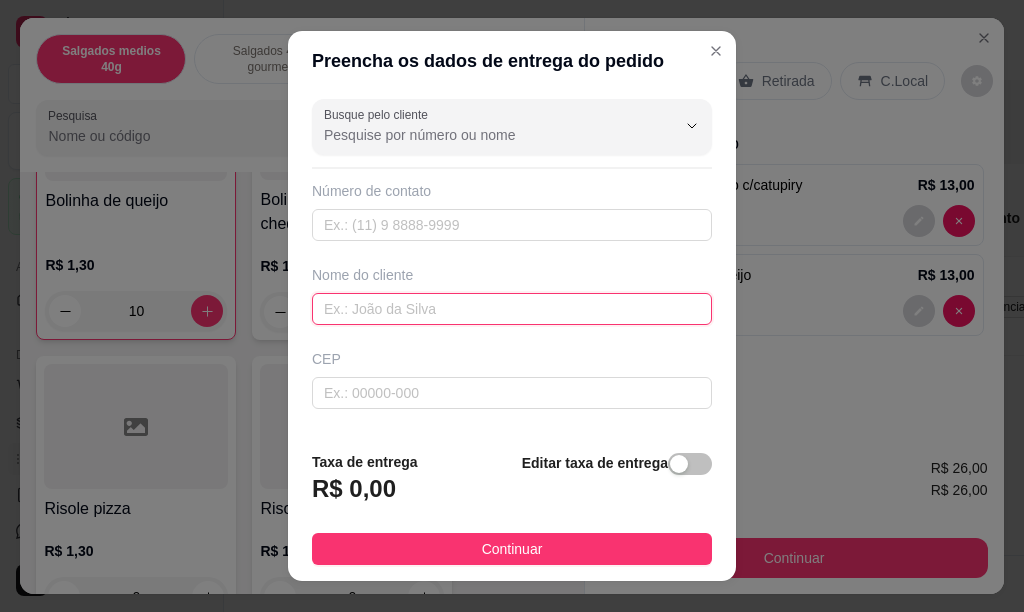 click at bounding box center (512, 309) 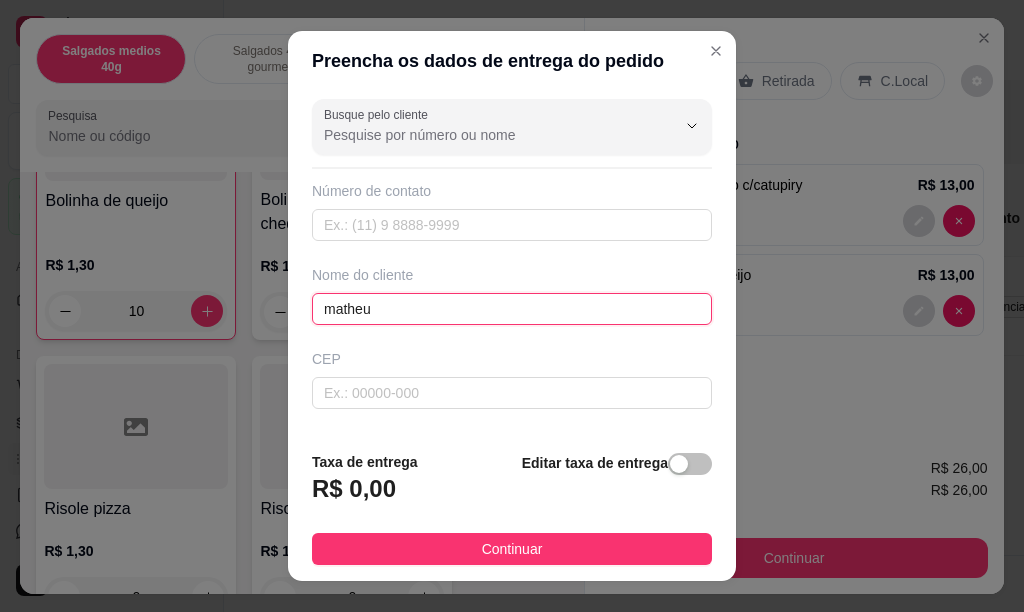 type on "[FIRST]" 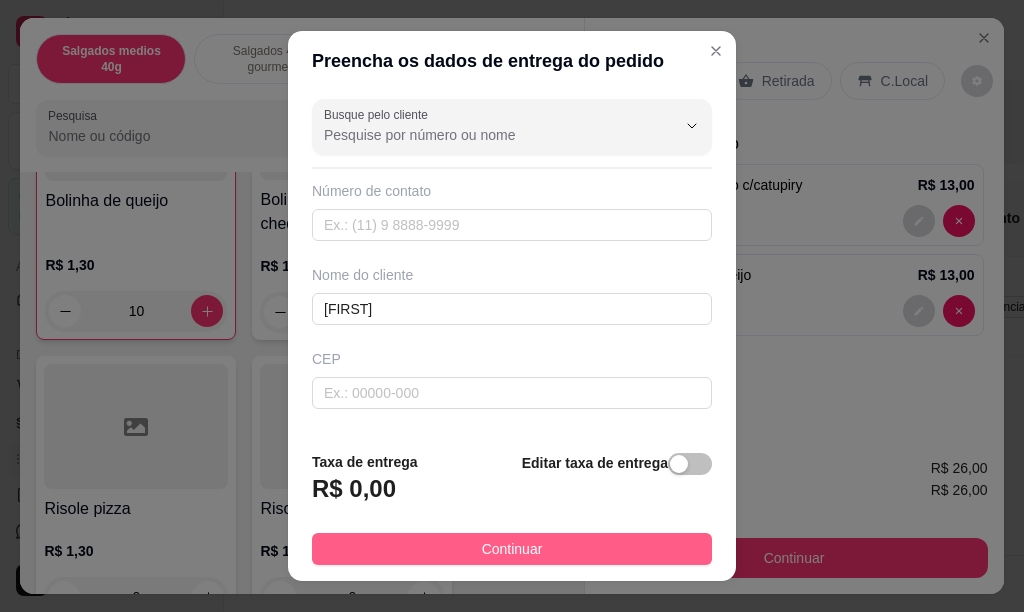 click on "Continuar" at bounding box center [512, 549] 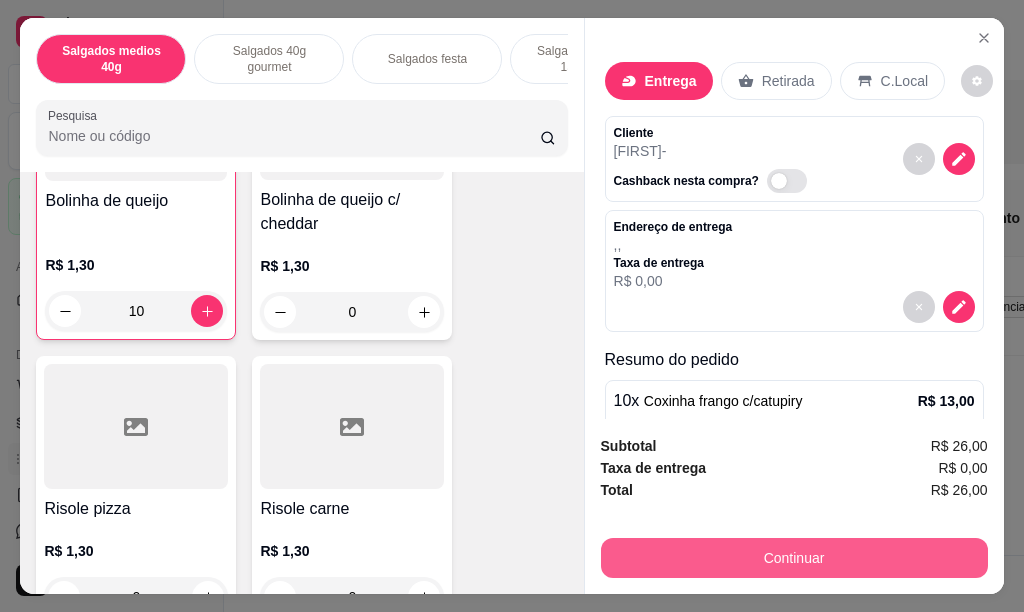 click on "Continuar" at bounding box center (794, 558) 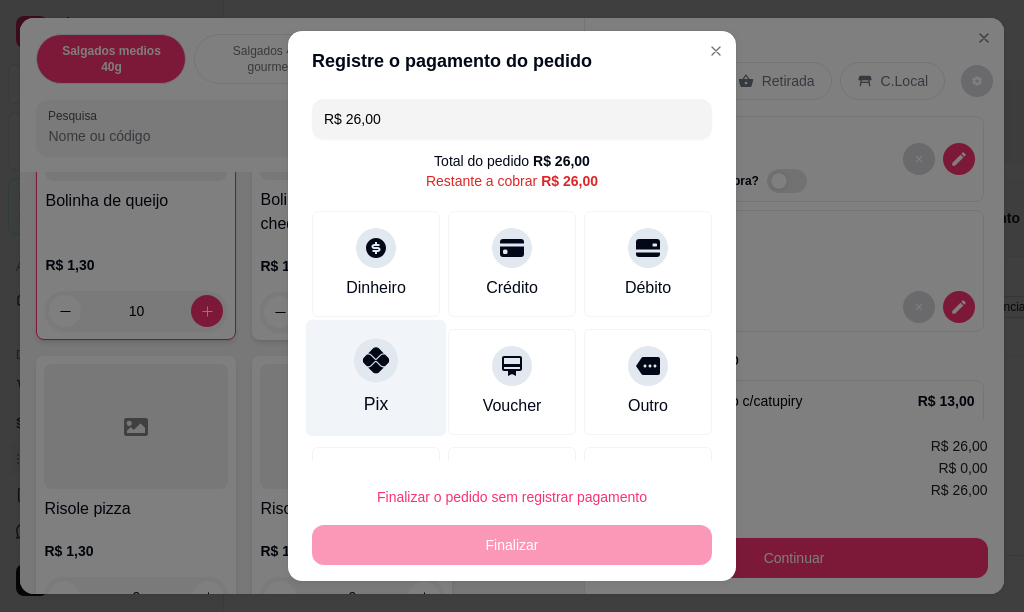 click at bounding box center (376, 360) 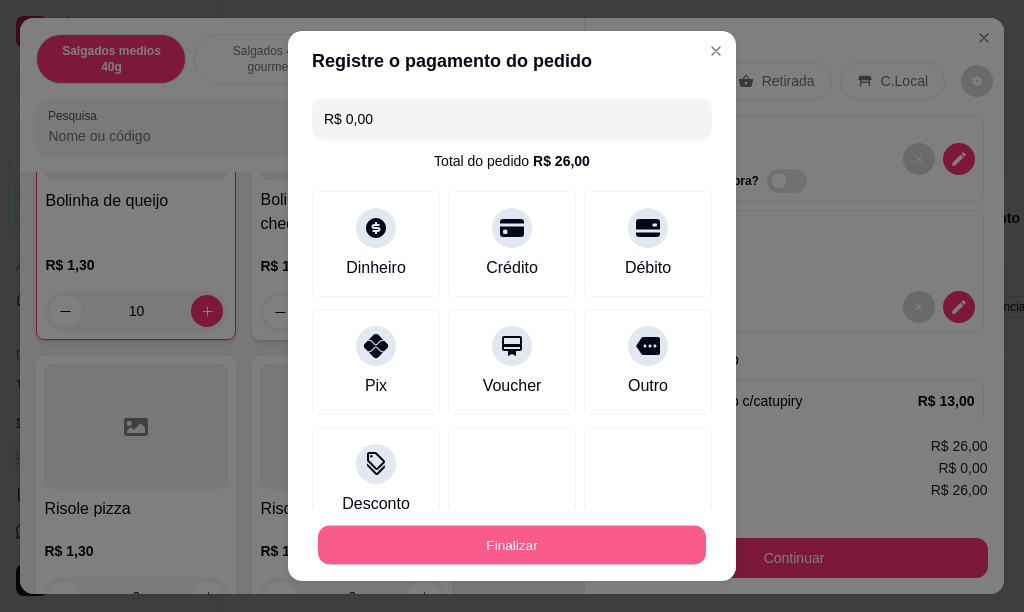 click on "Finalizar" at bounding box center (512, 545) 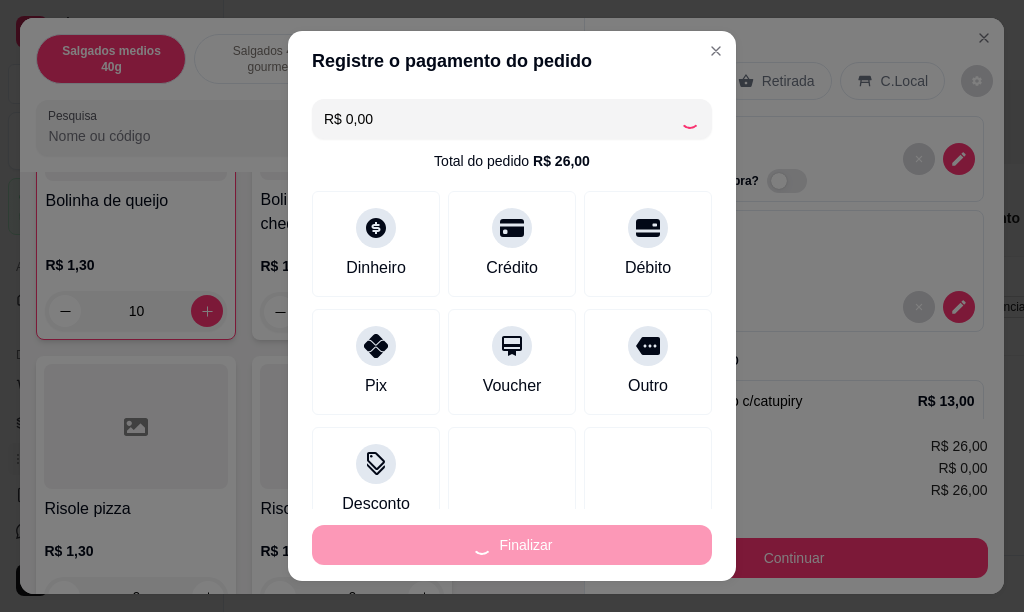 type on "0" 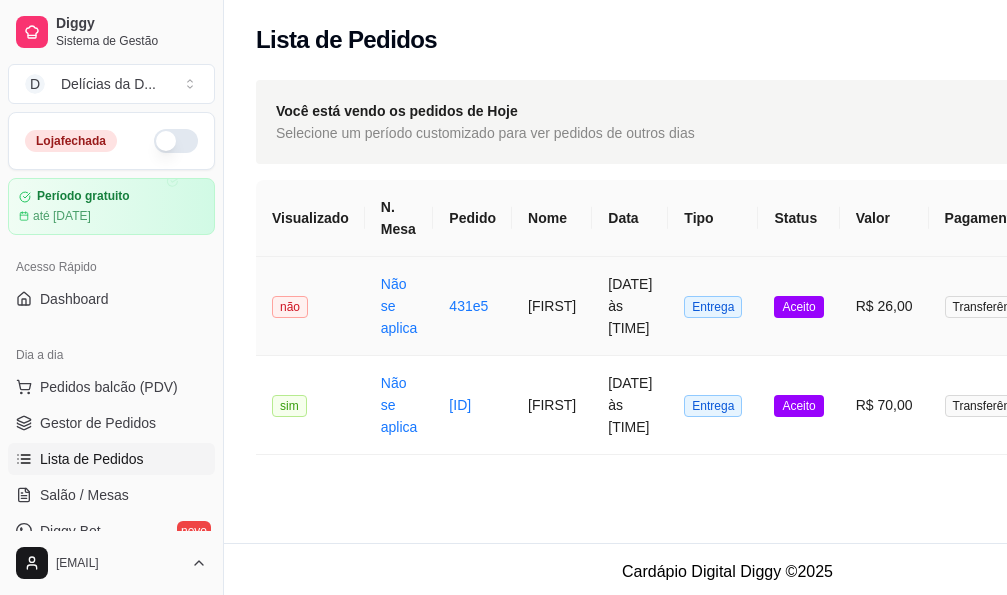 click on "Entrega" at bounding box center (713, 307) 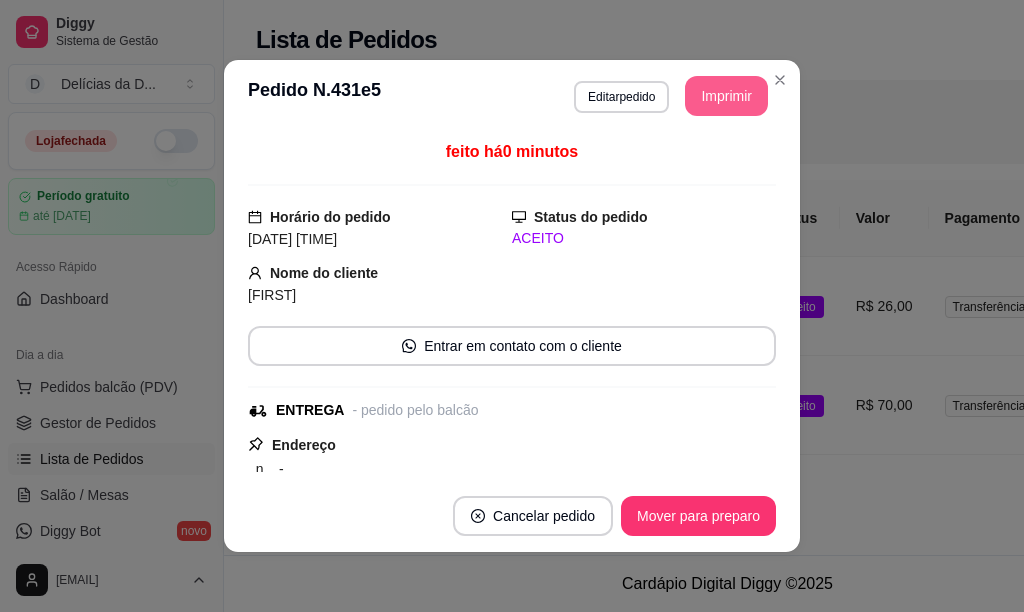 click on "Imprimir" at bounding box center (726, 96) 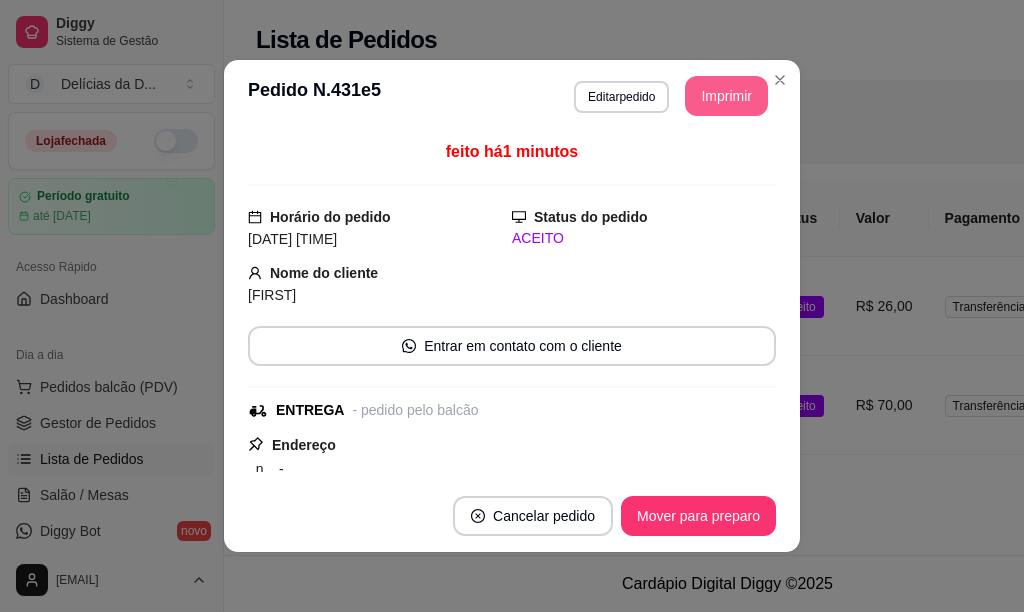 click on "Imprimir" at bounding box center (726, 96) 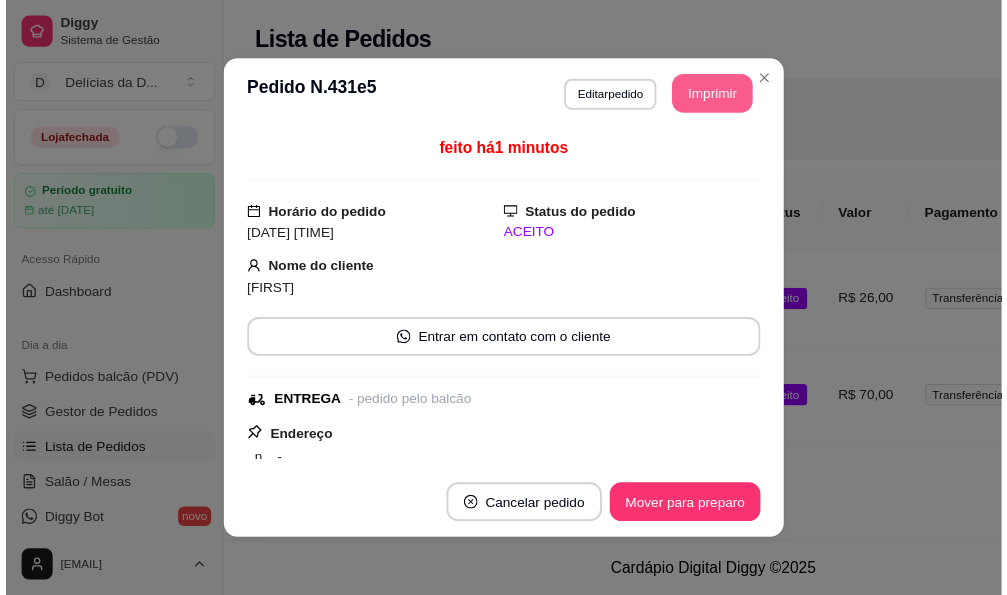 scroll, scrollTop: 0, scrollLeft: 0, axis: both 